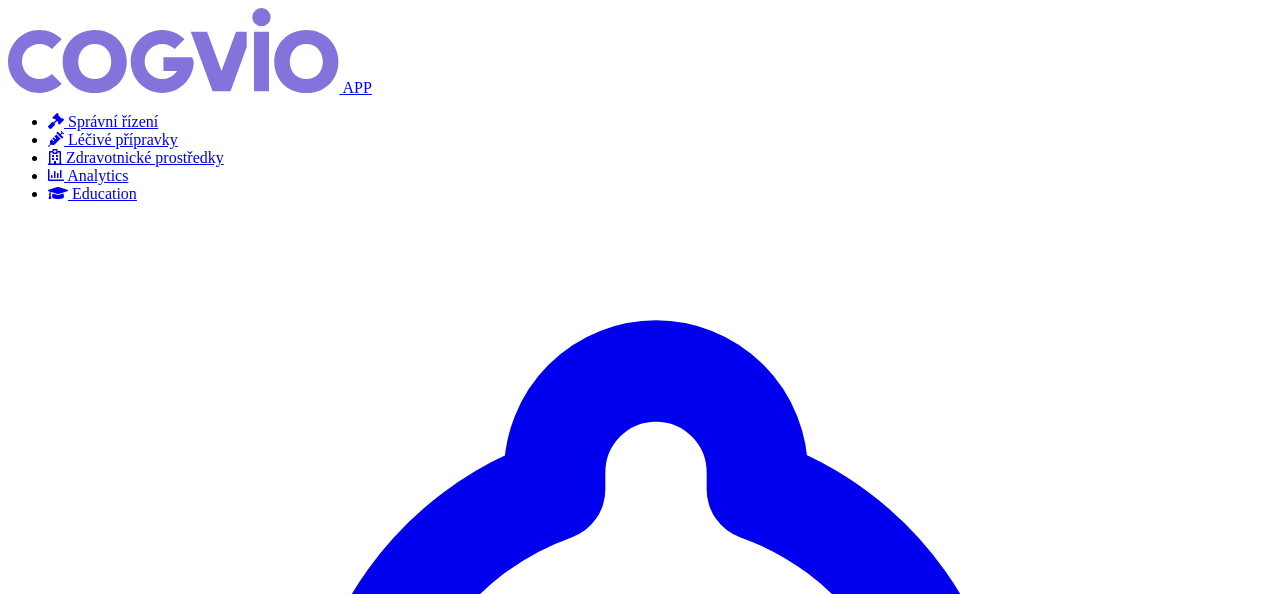 scroll, scrollTop: 0, scrollLeft: 0, axis: both 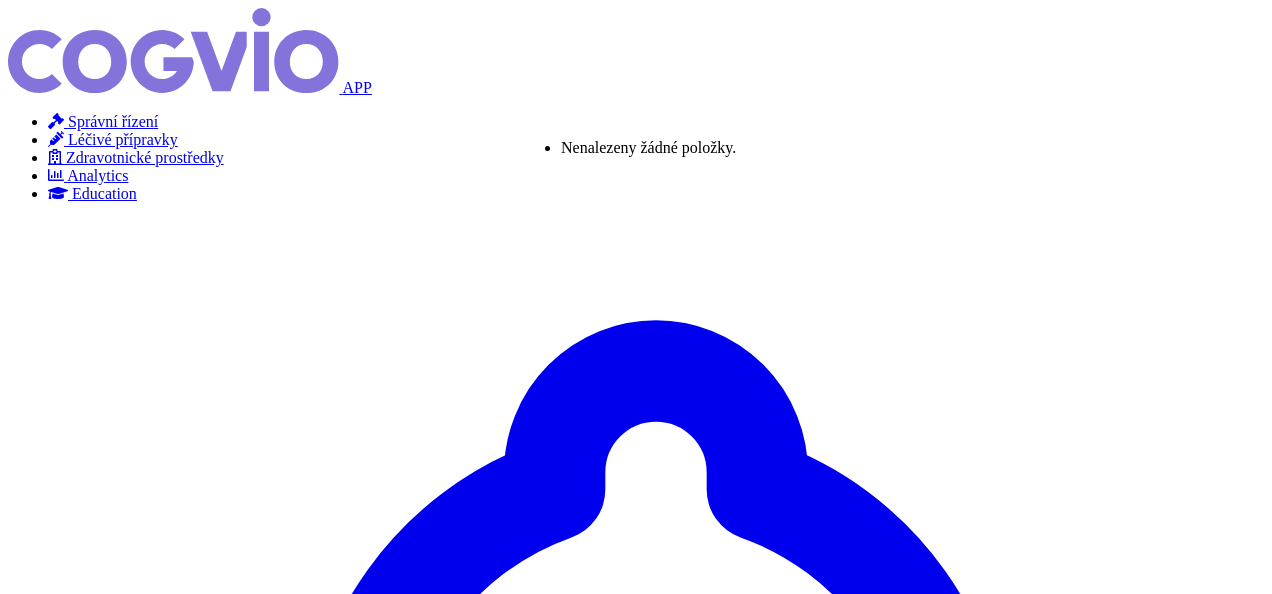 type on "fa" 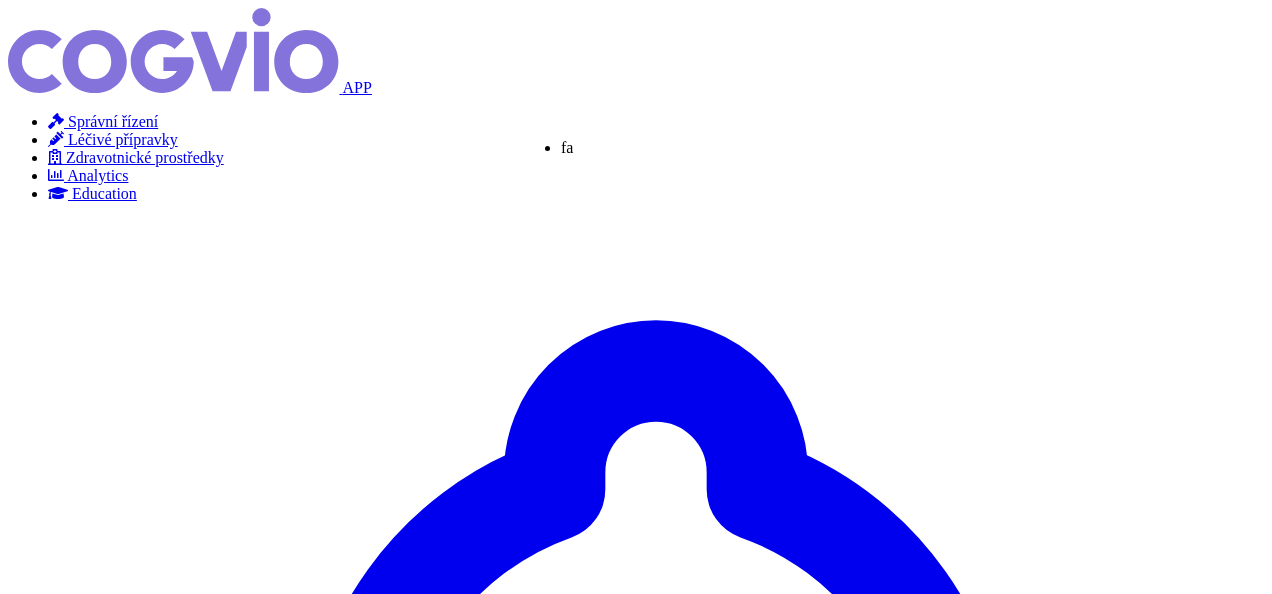 type on "fab" 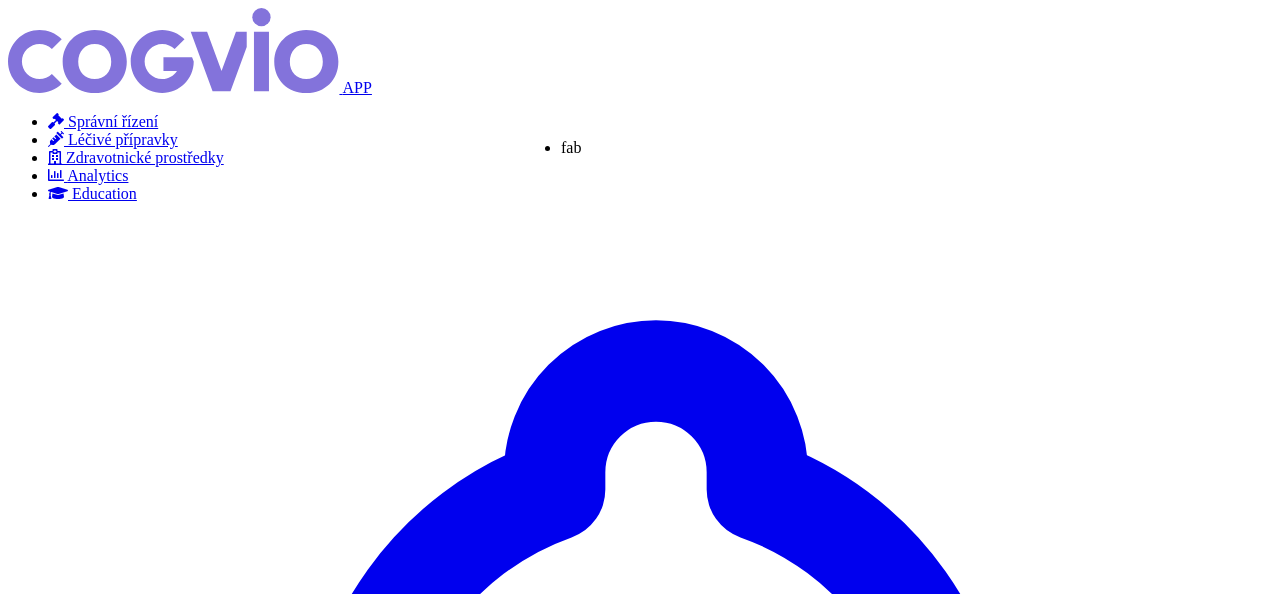 type on "fabh" 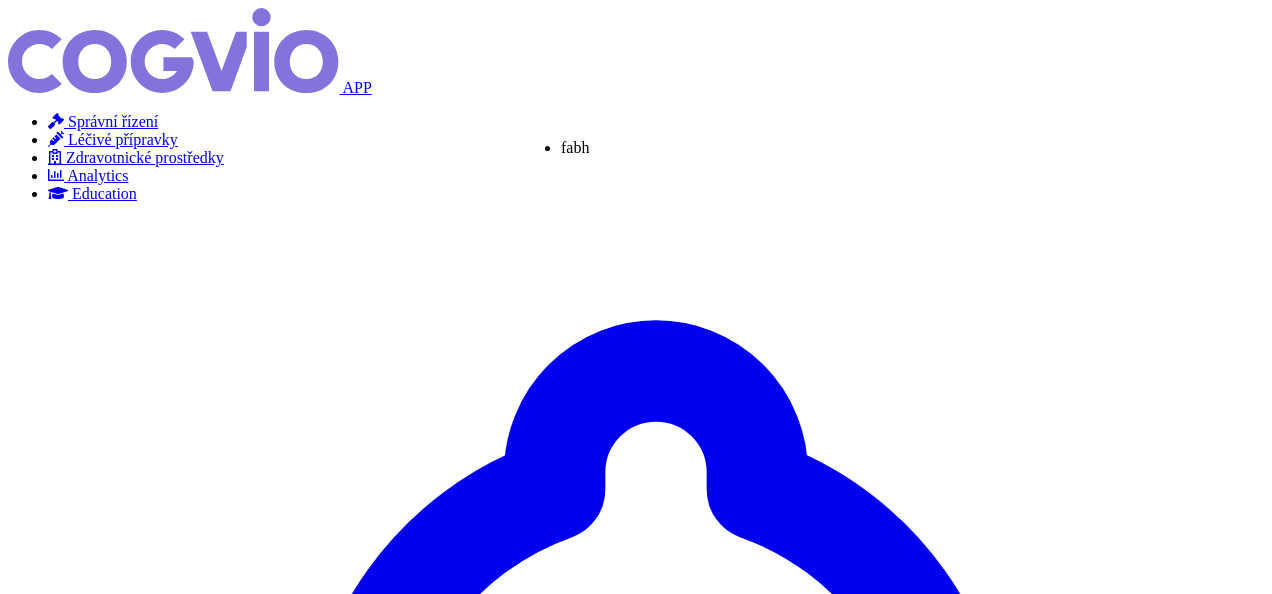 type on "fab" 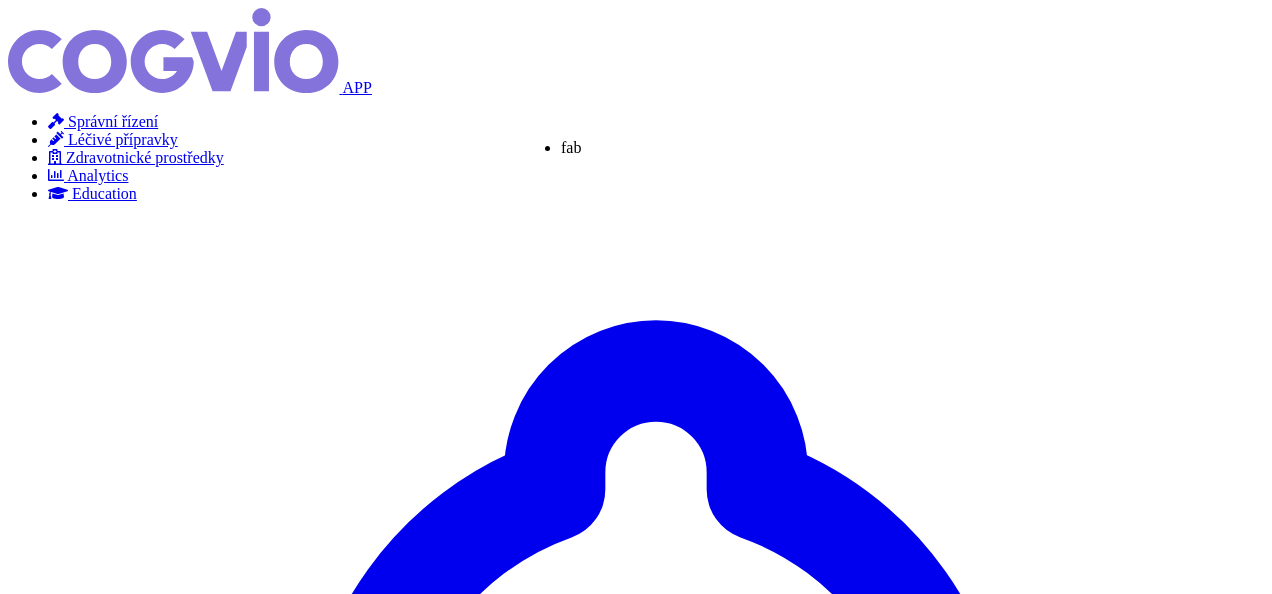 type on "fa" 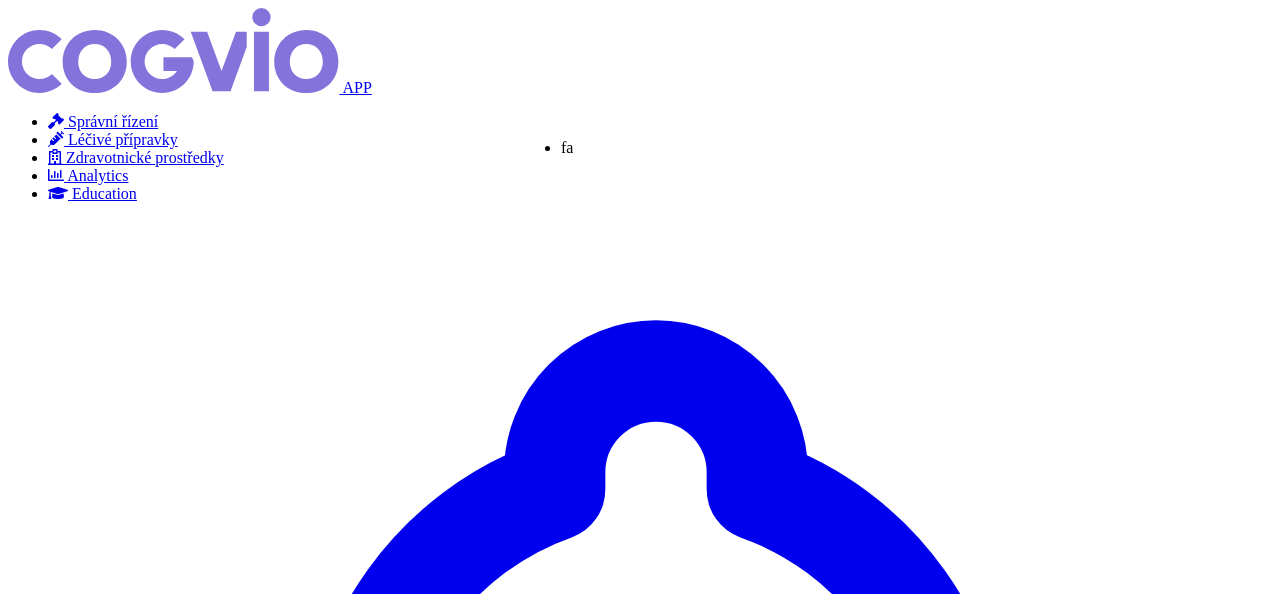 type on "f" 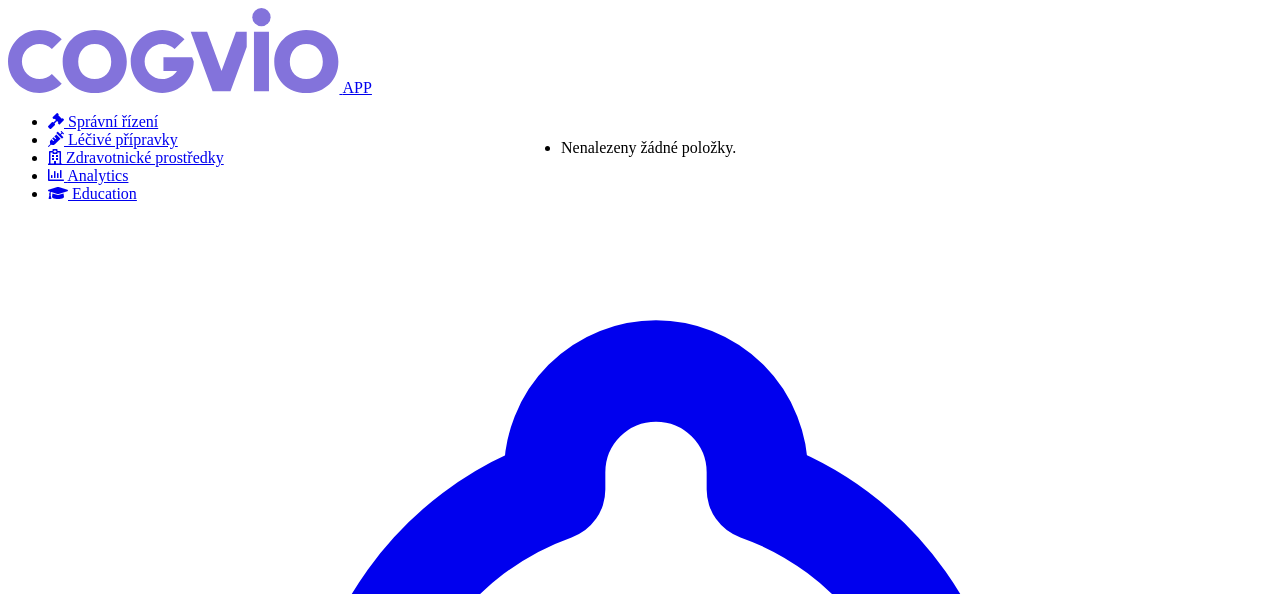 type on "te" 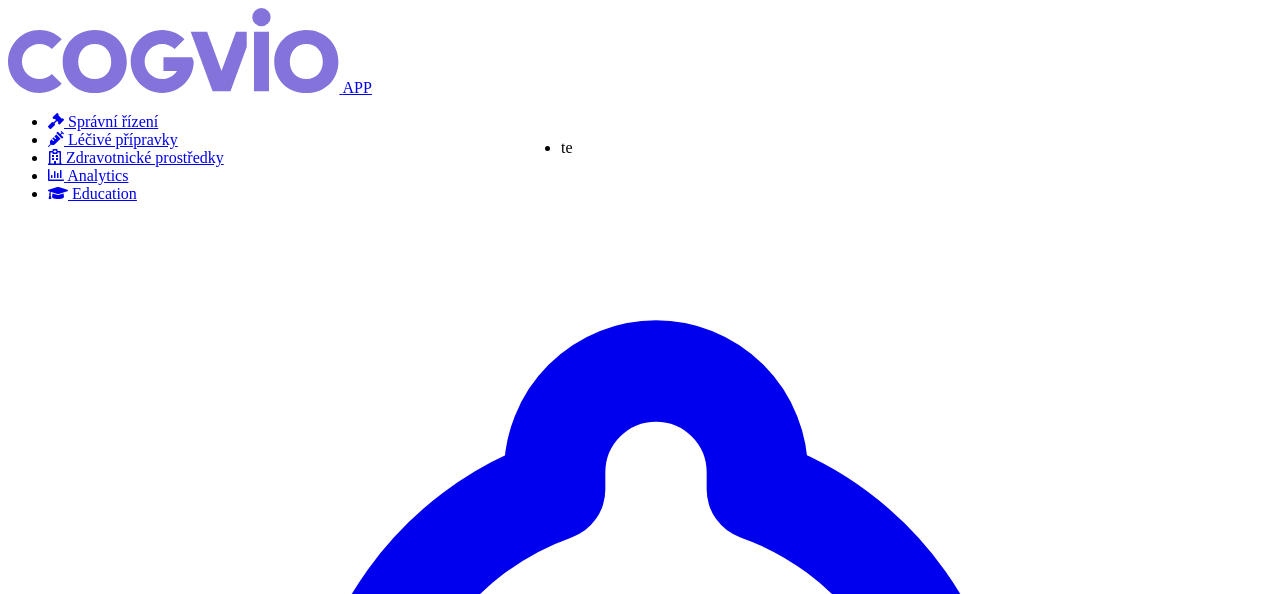 type on "tec" 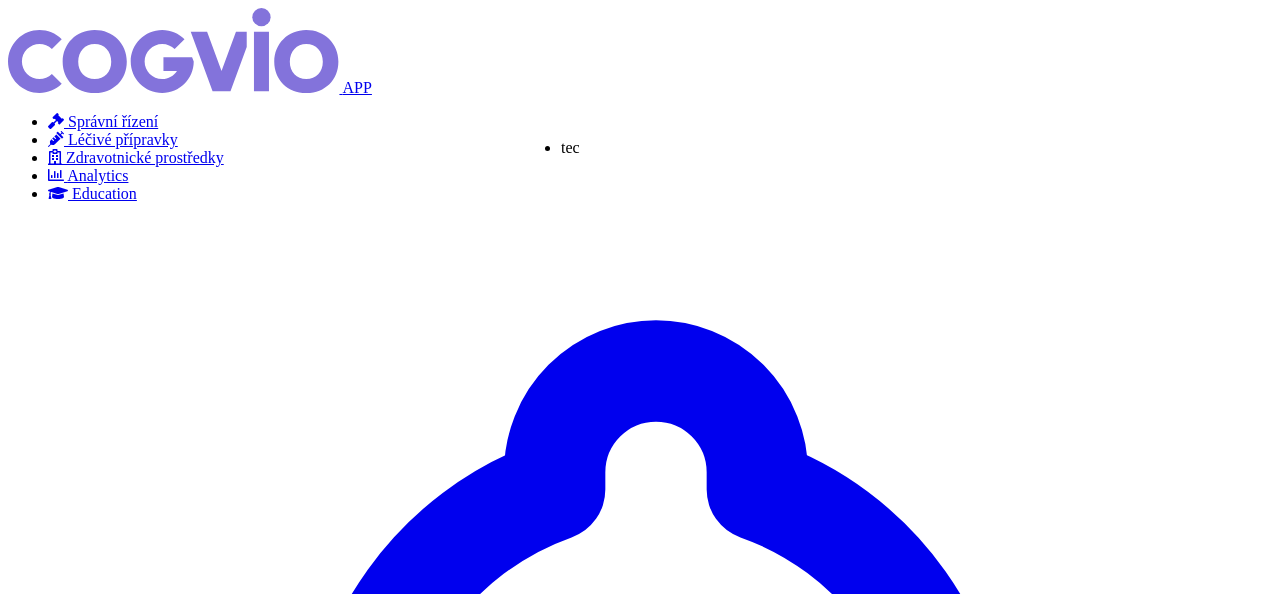 type on "tecv" 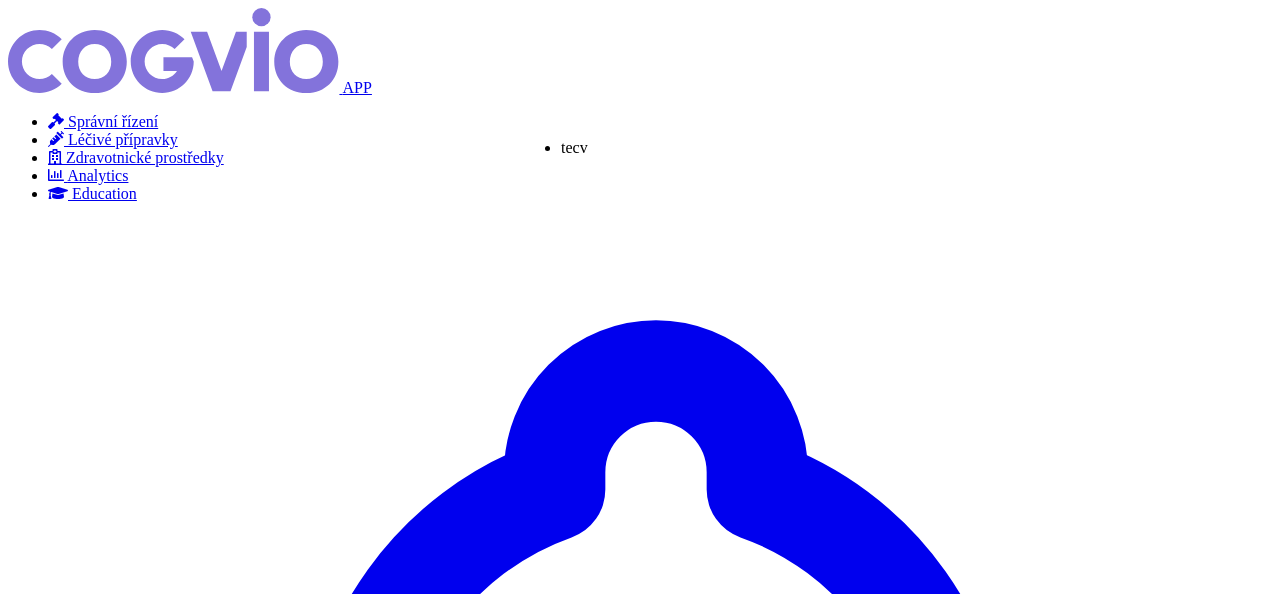 type on "tecvay" 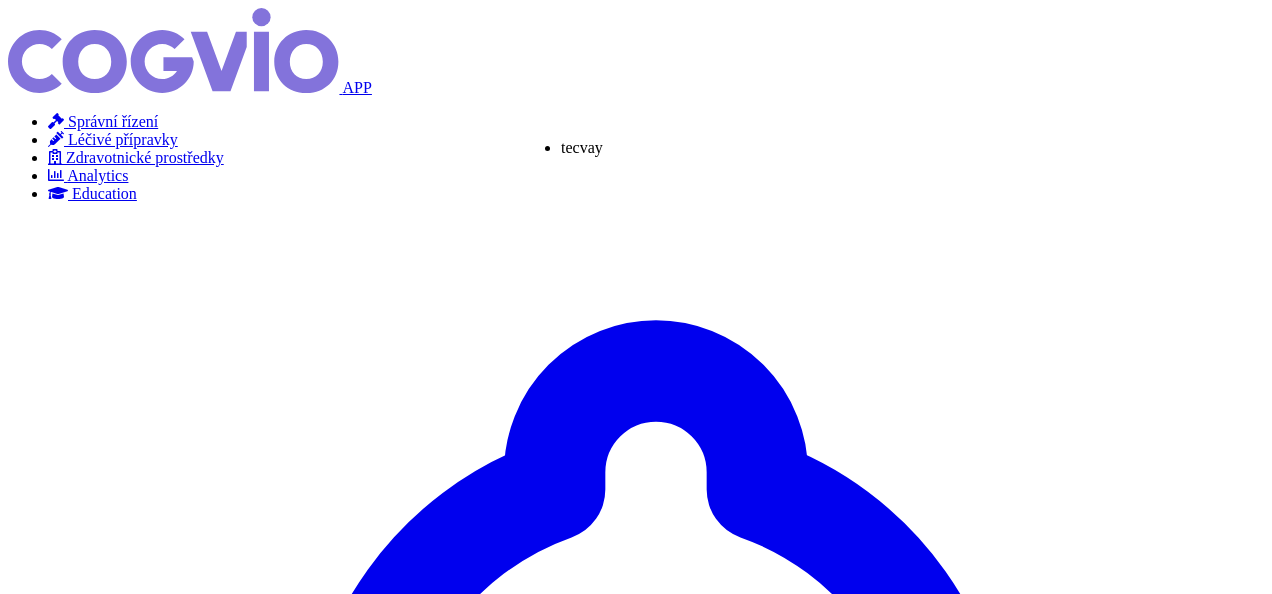 type on "tecvayl" 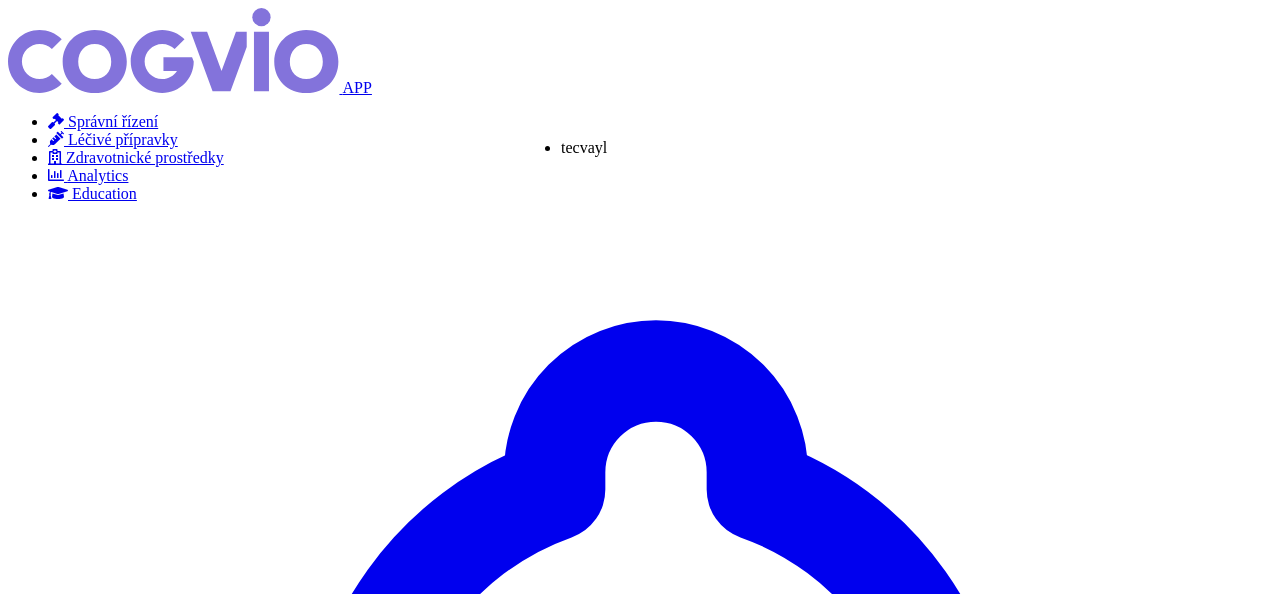 type on "tecvayli" 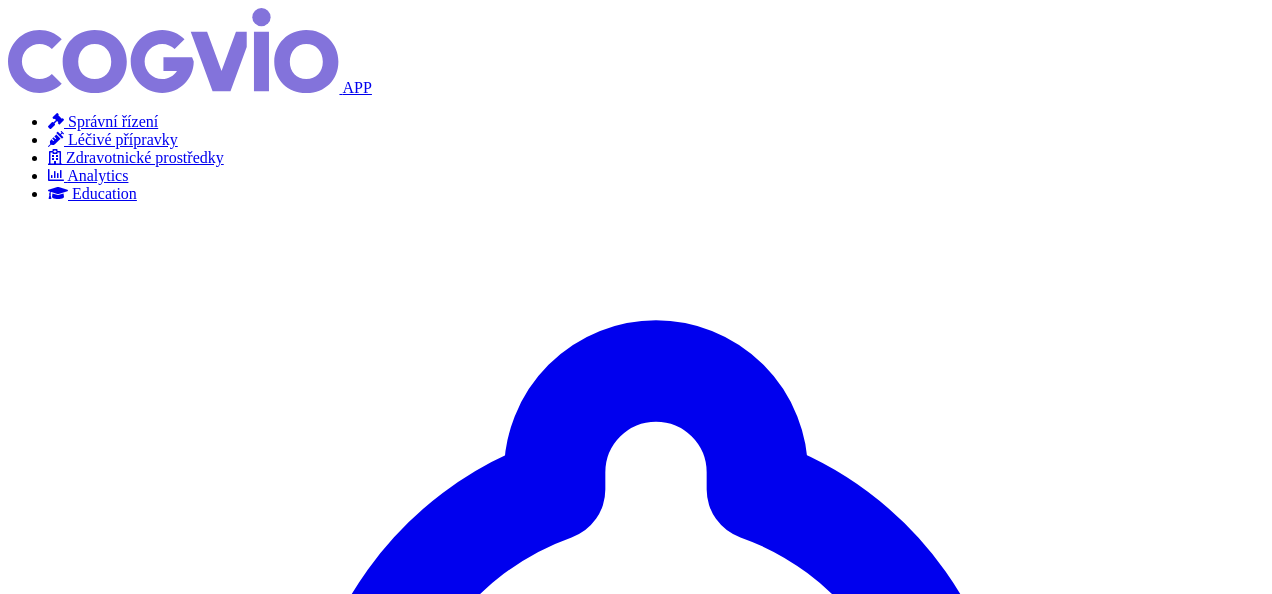 click on "Hledat" at bounding box center [35, 4485] 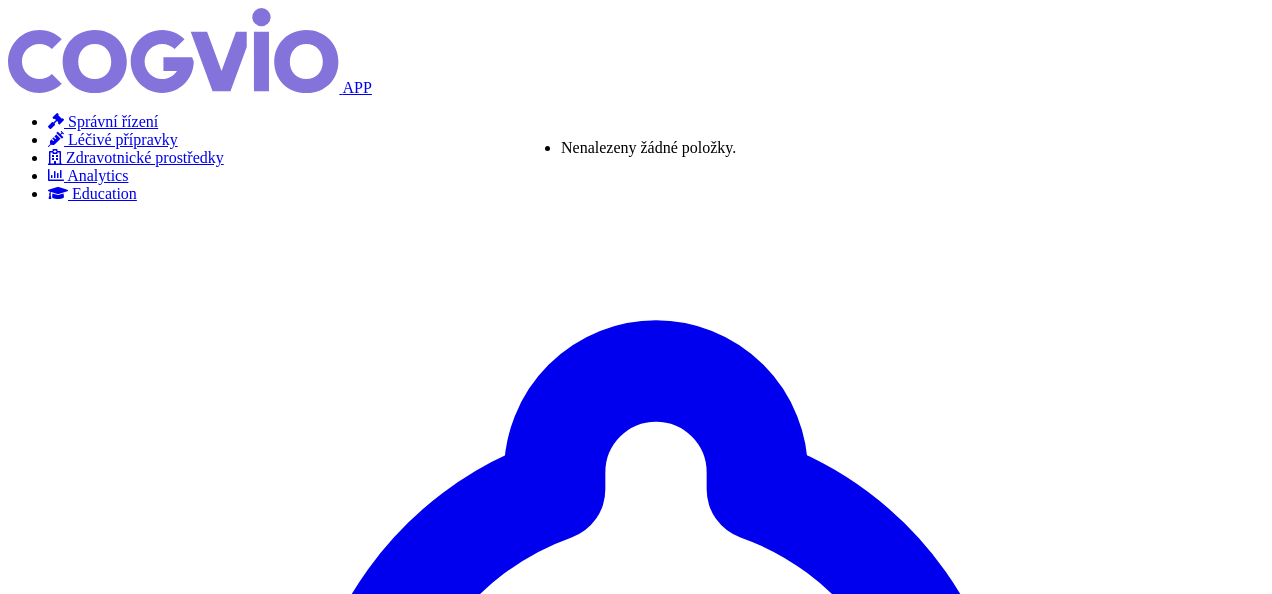 type on "el" 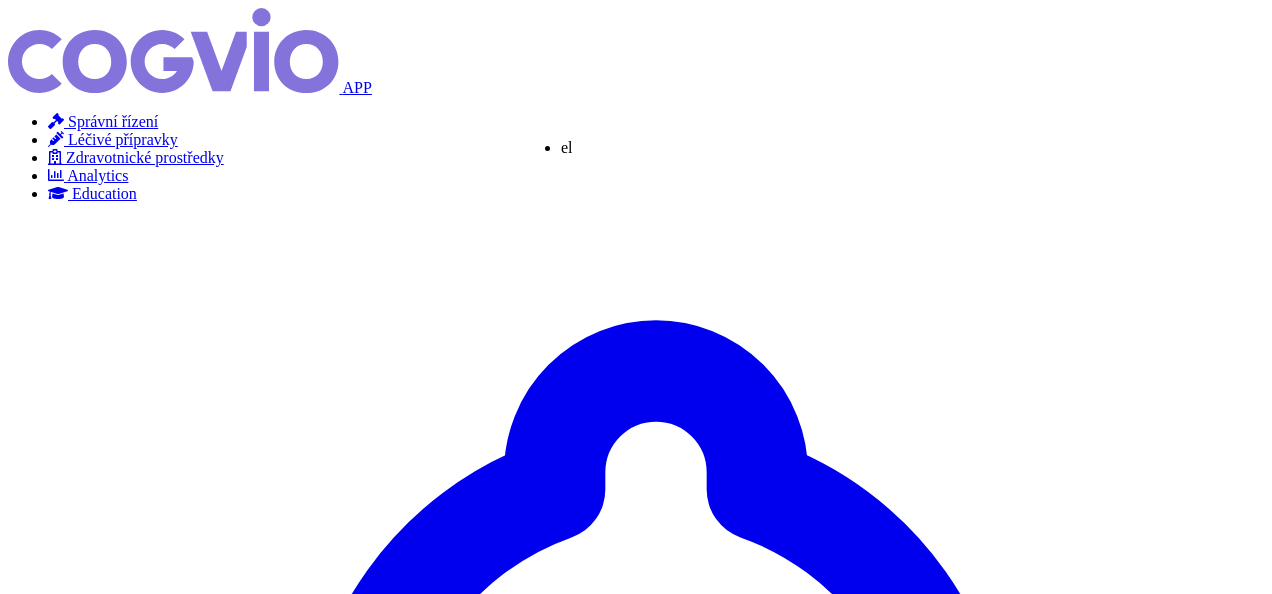 type on "elre" 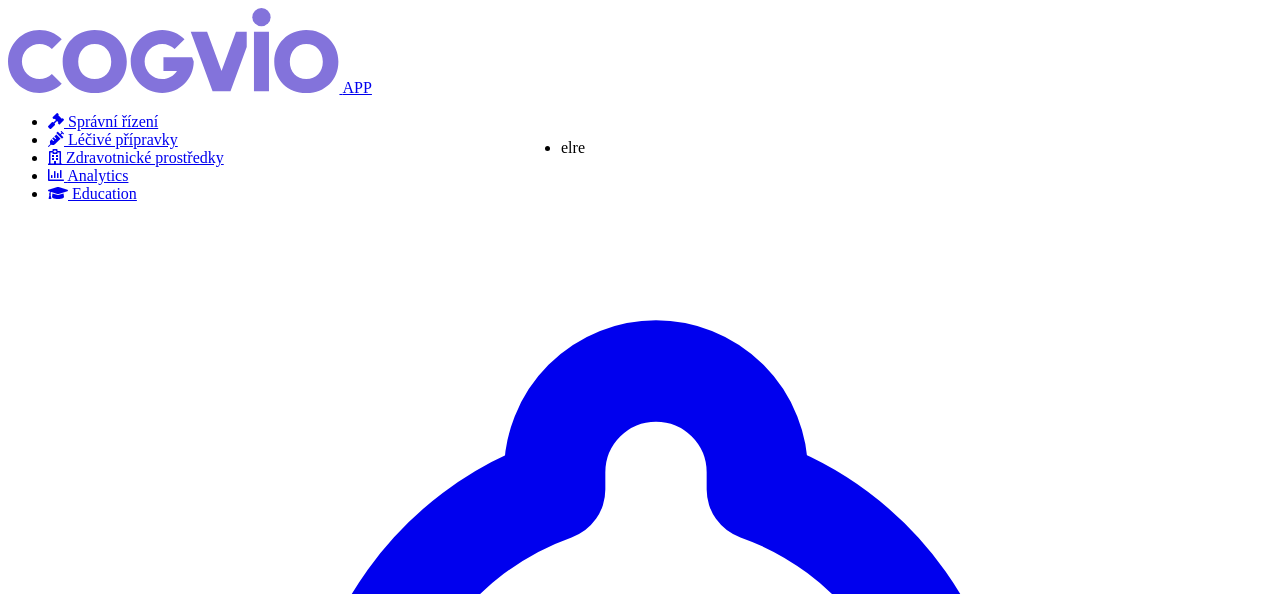 type on "elrex" 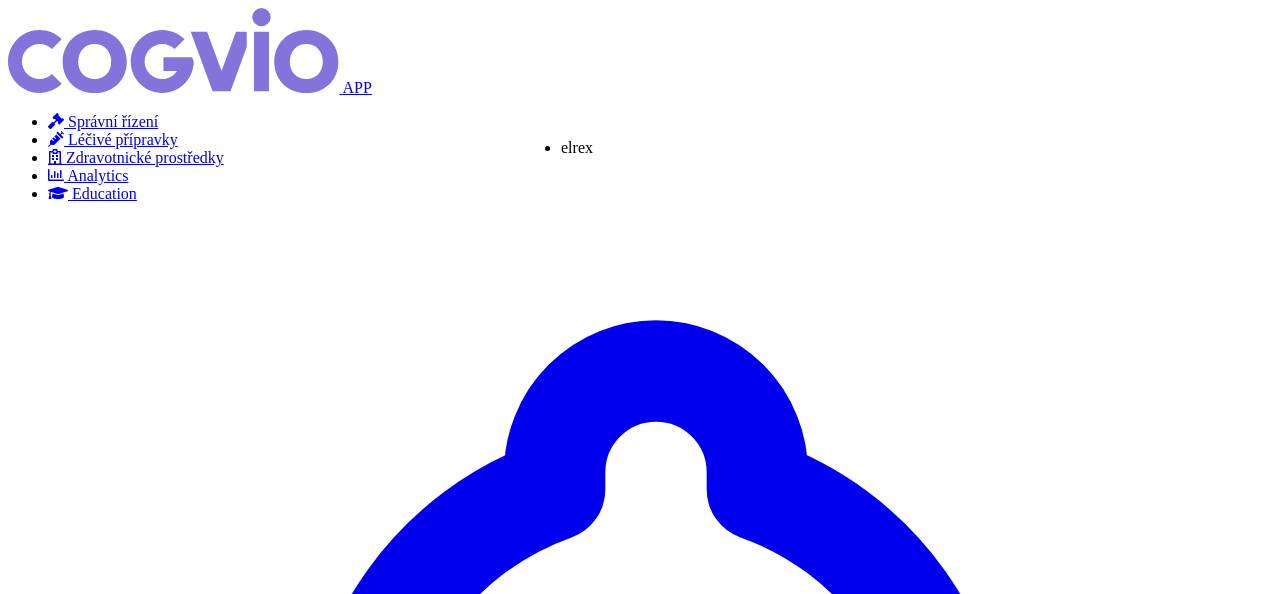 type on "elrexf" 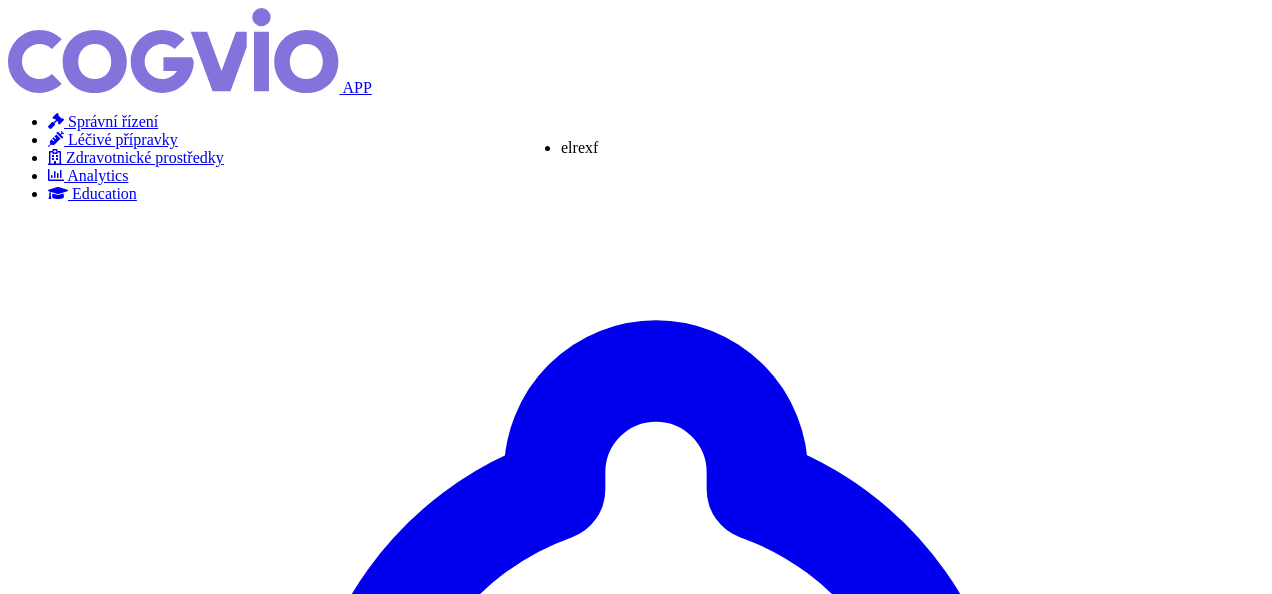 type on "elrexfi" 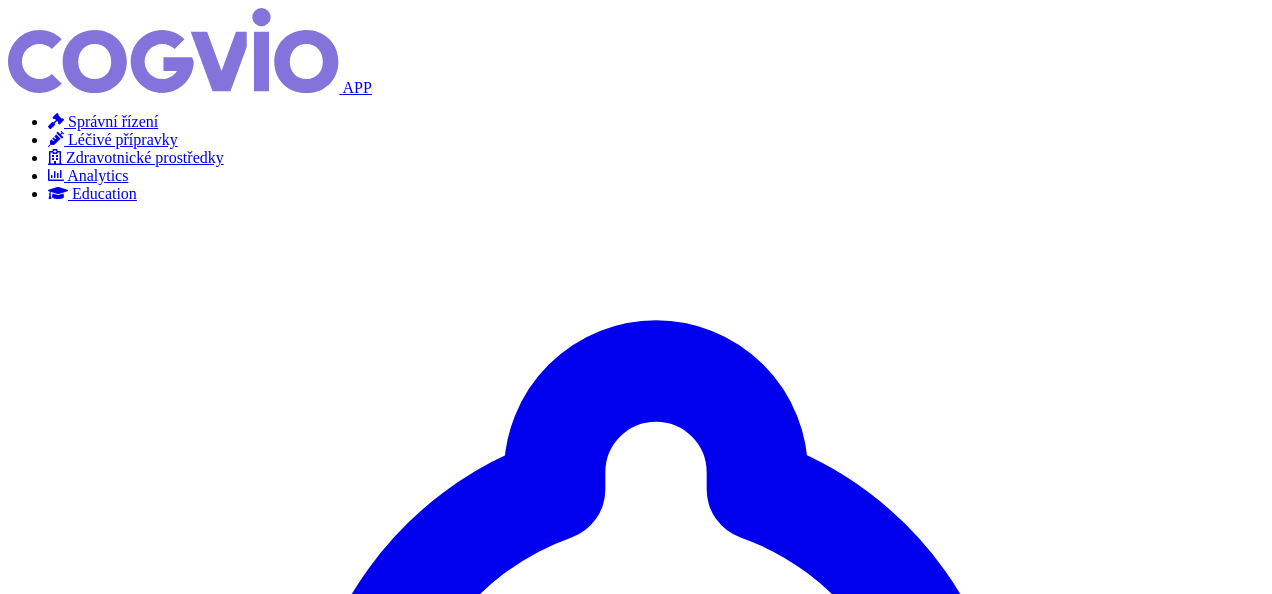click on "Hledat" at bounding box center (35, 4485) 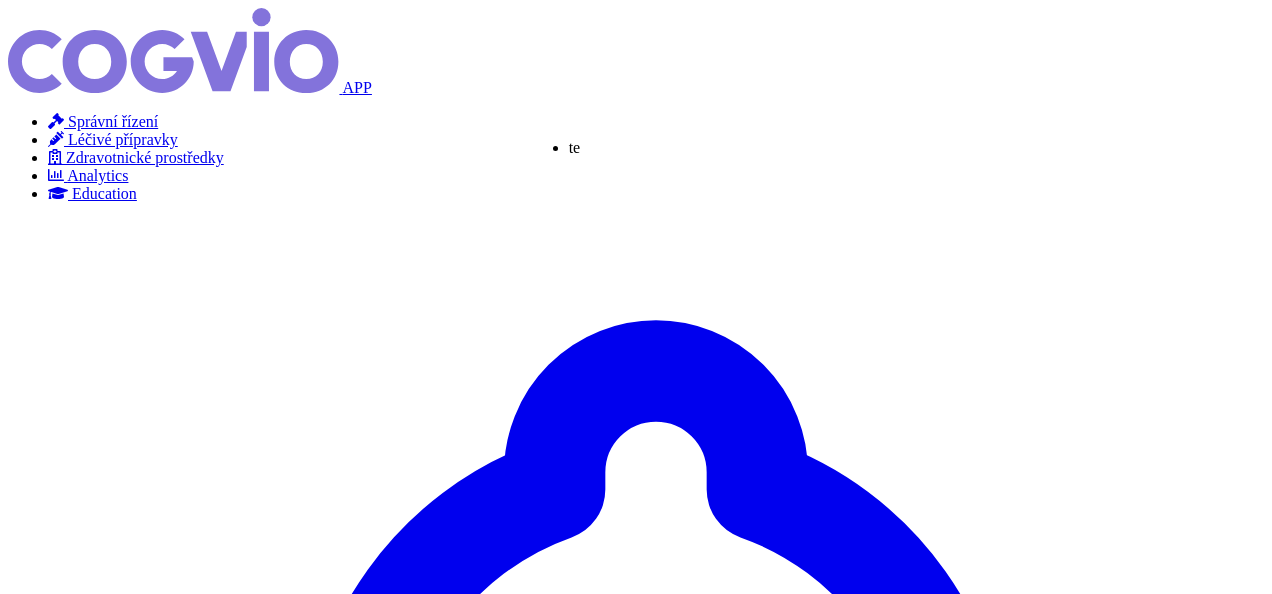 type on "tecv" 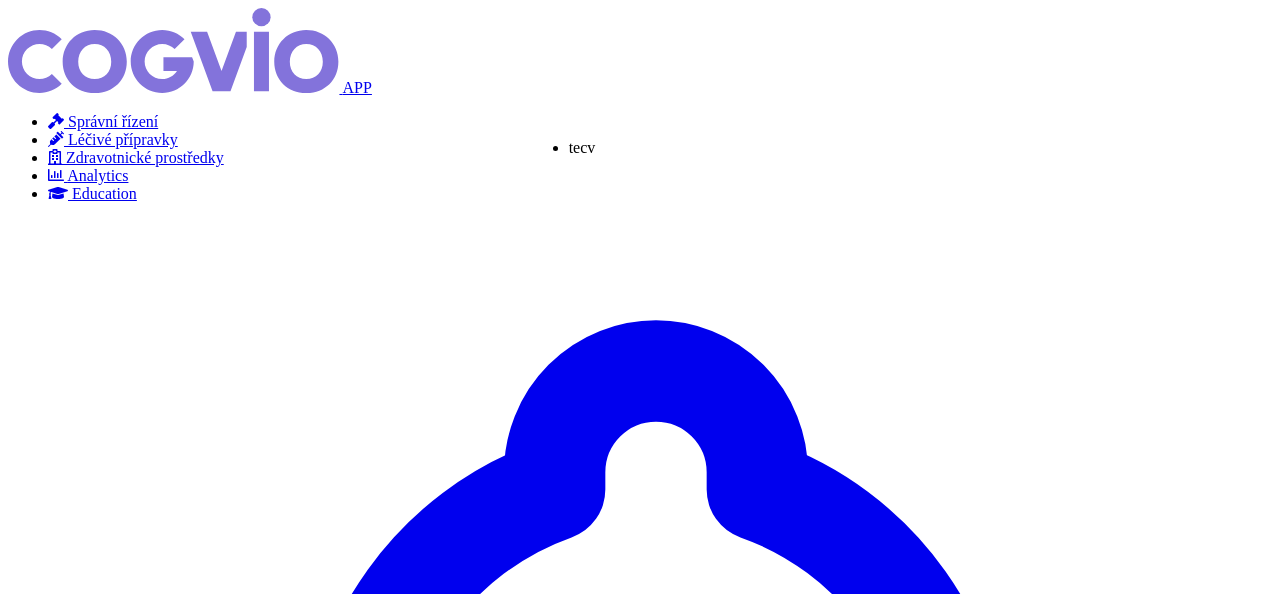 type on "tecvay" 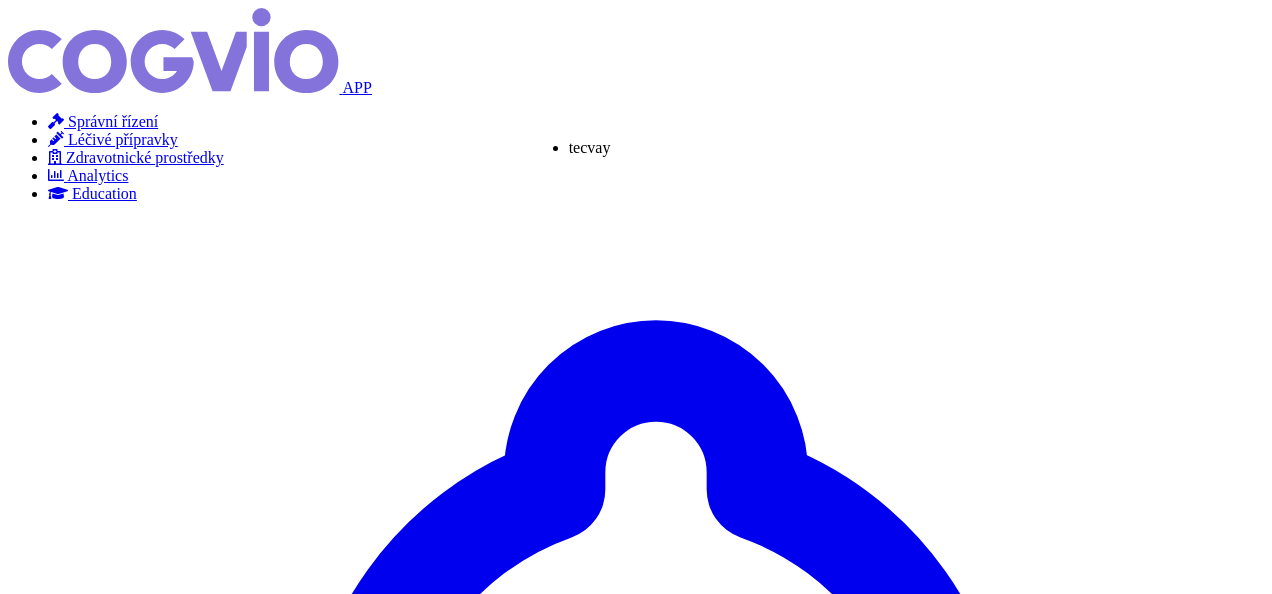 type on "tecvayli" 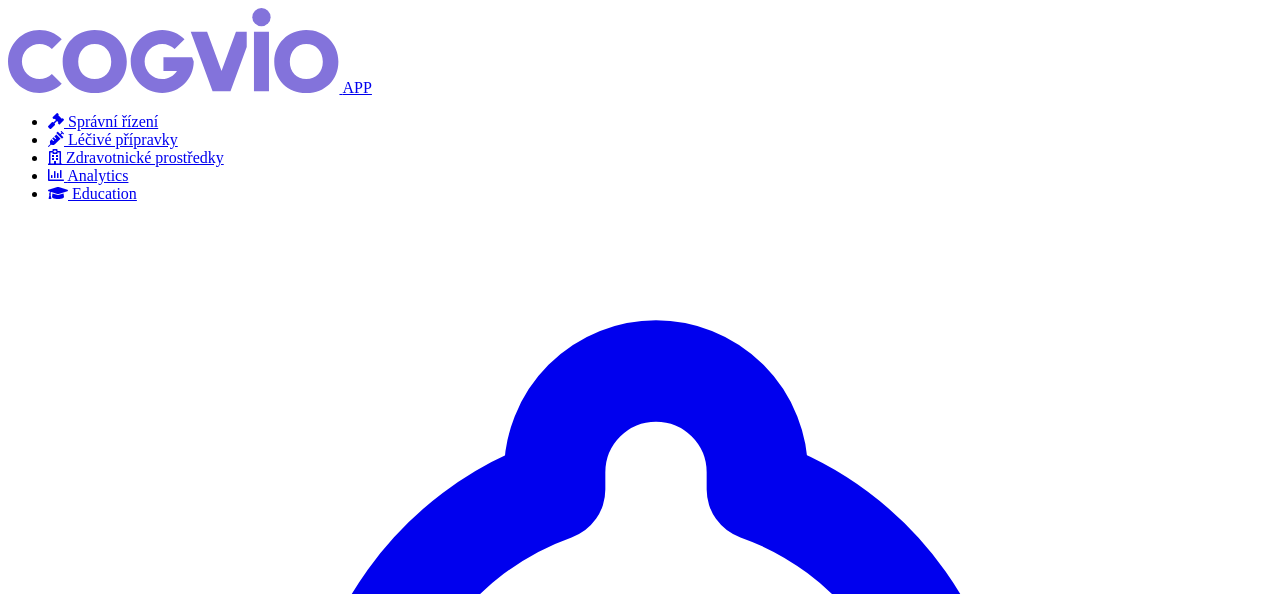 click on "Hledat" at bounding box center (35, 4485) 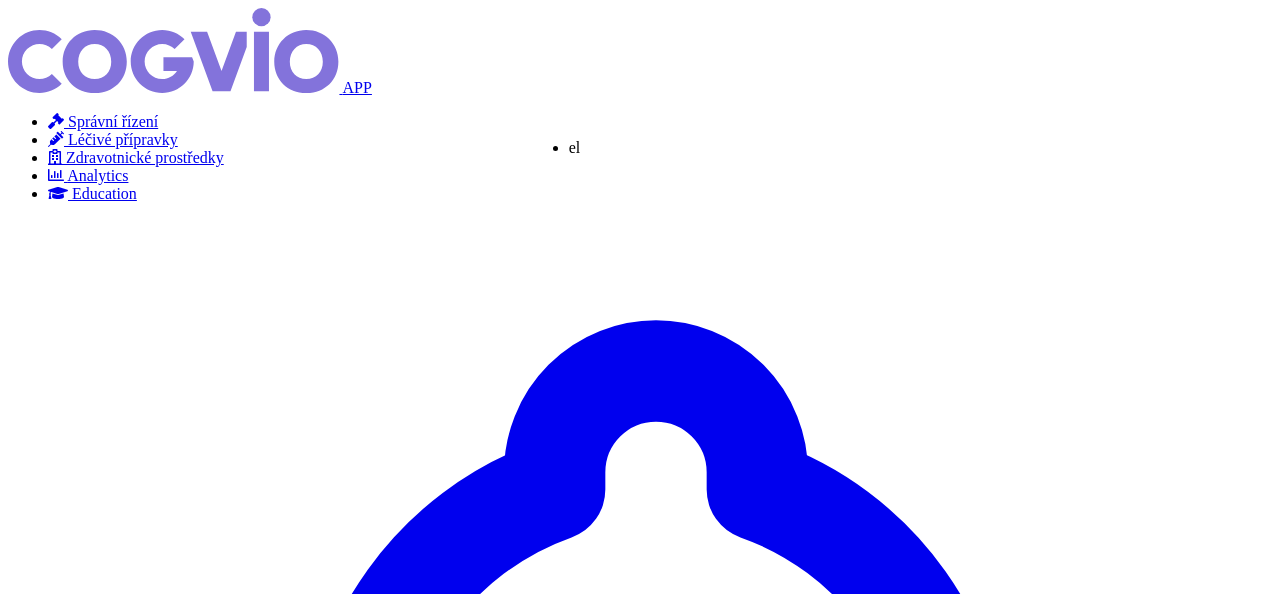 type on "elre" 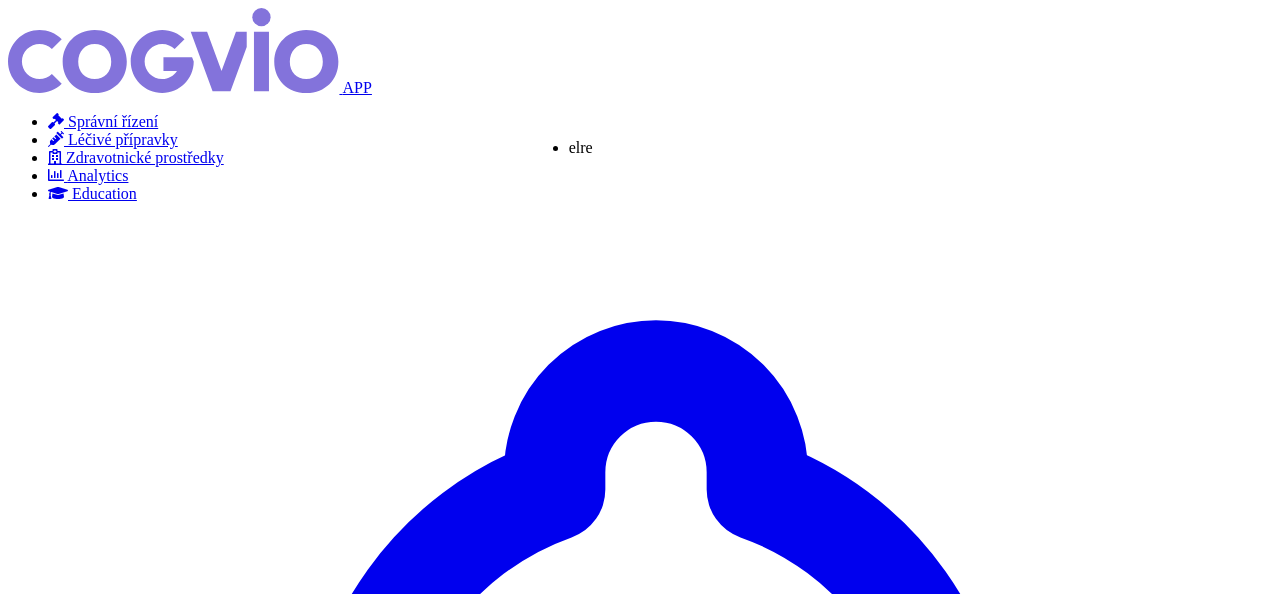 type on "elrex" 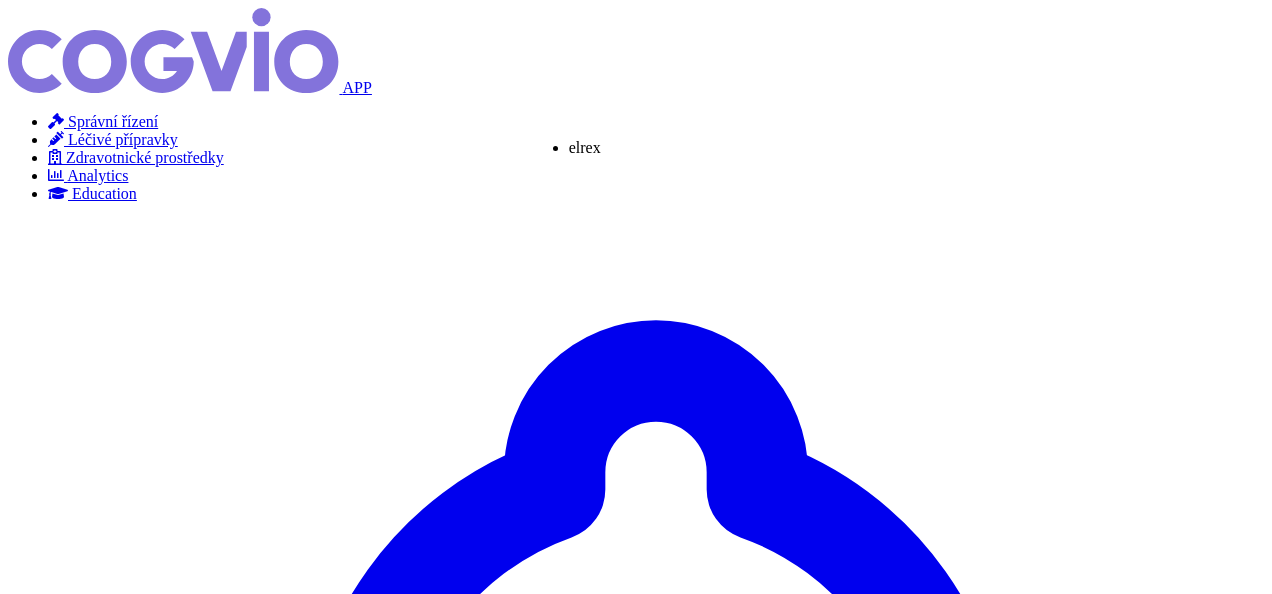 type on "elrexf" 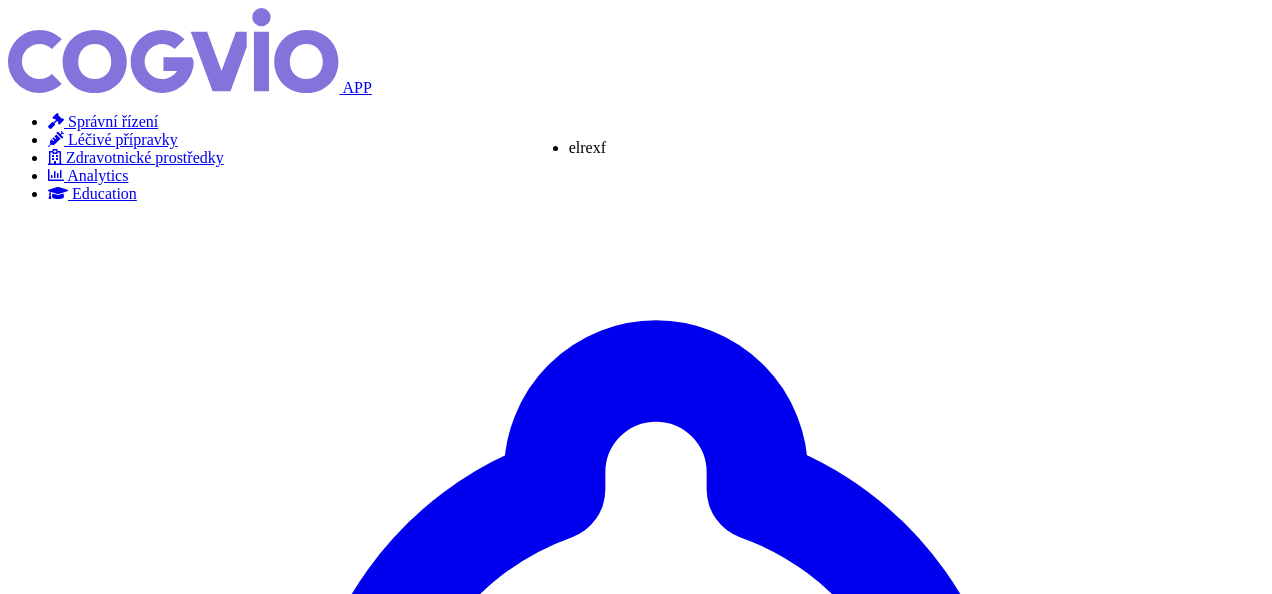 type on "elrexfio" 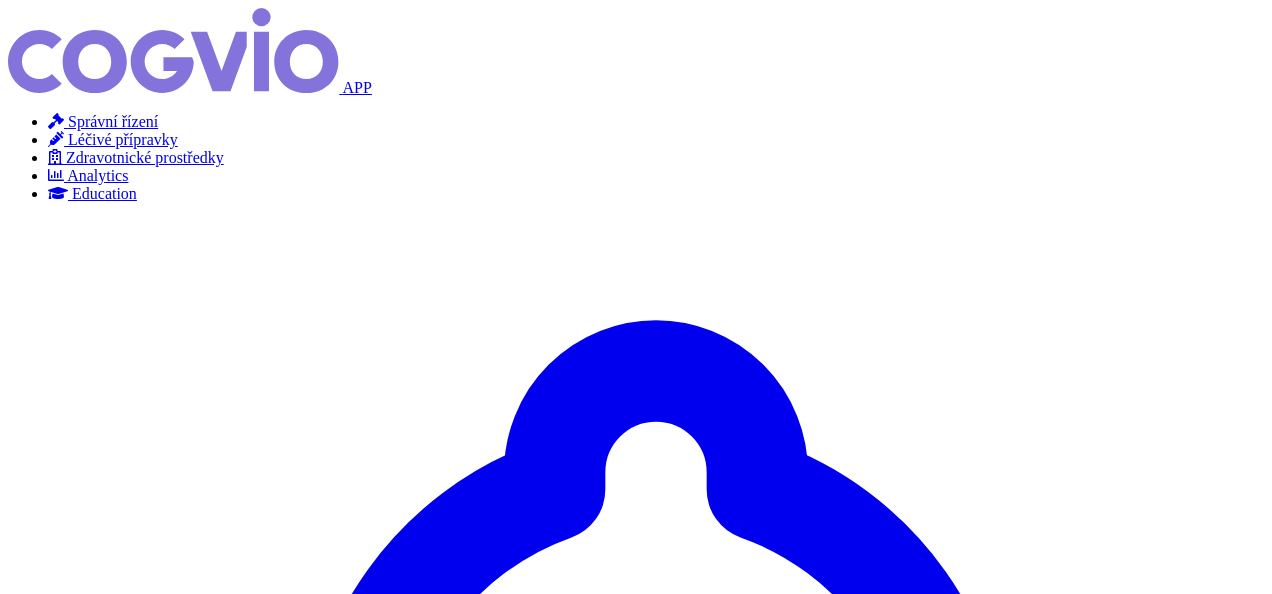 click on "Hledat" at bounding box center [35, 4485] 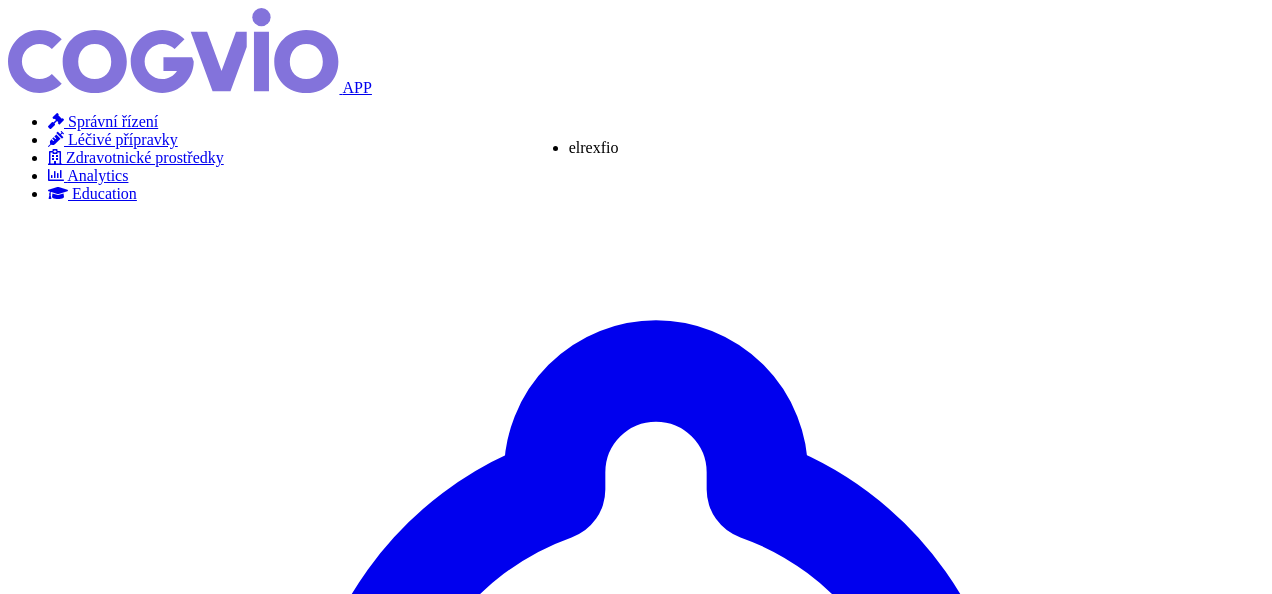 click on "×" at bounding box center [52, 4359] 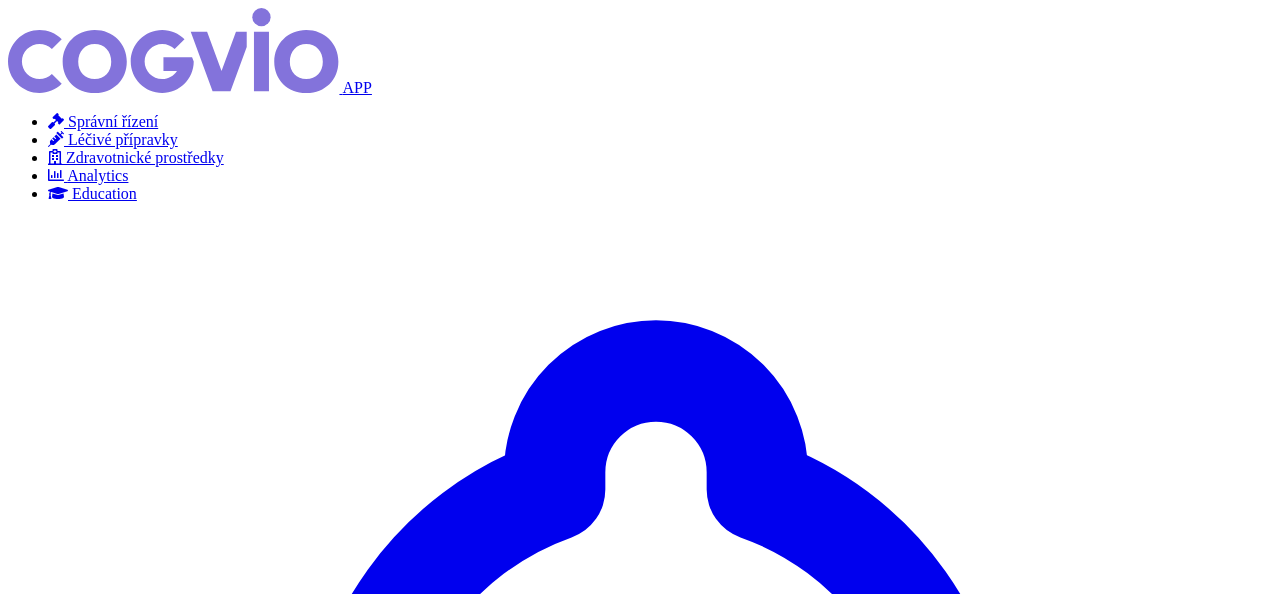 type on "ta" 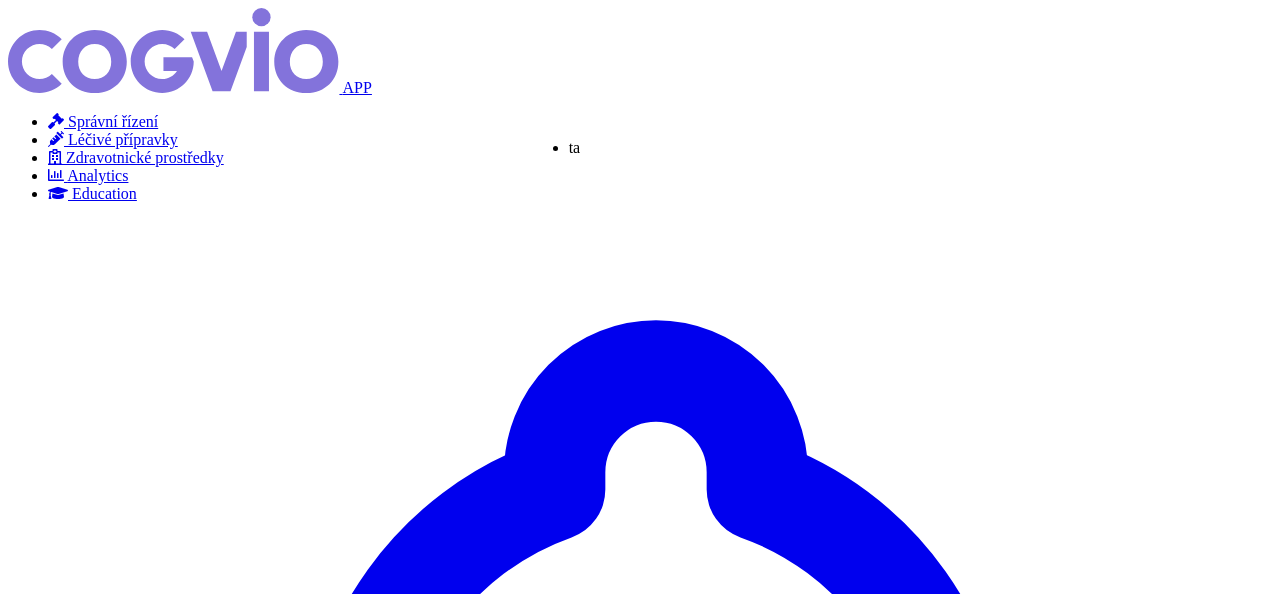 type on "tal" 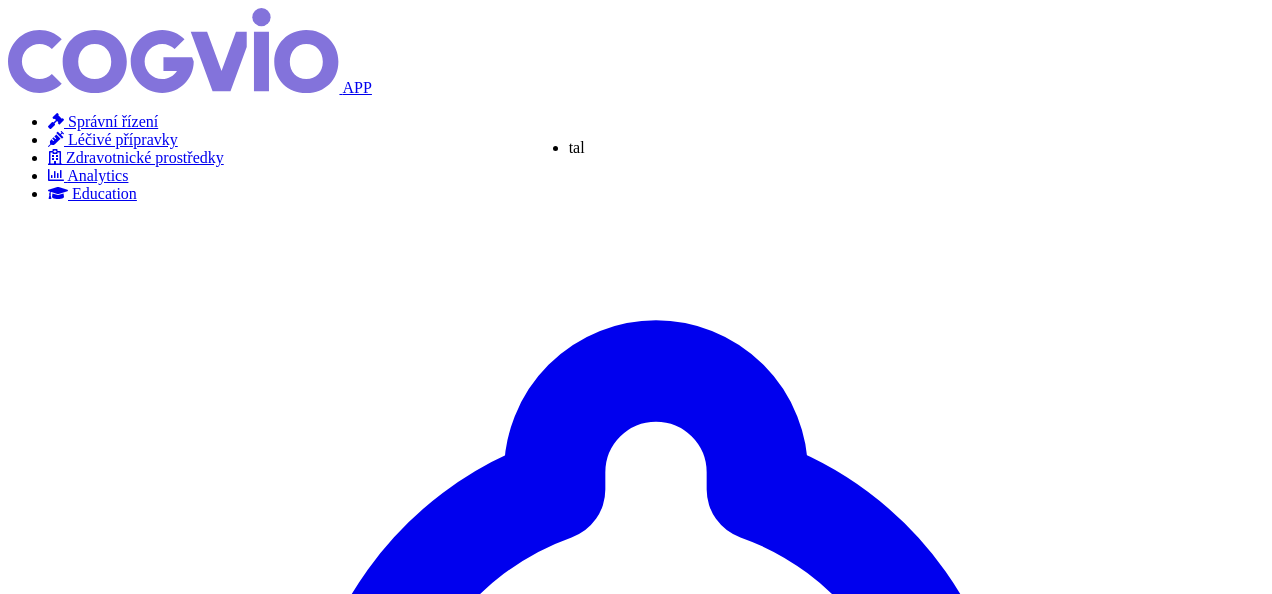 type on "tale" 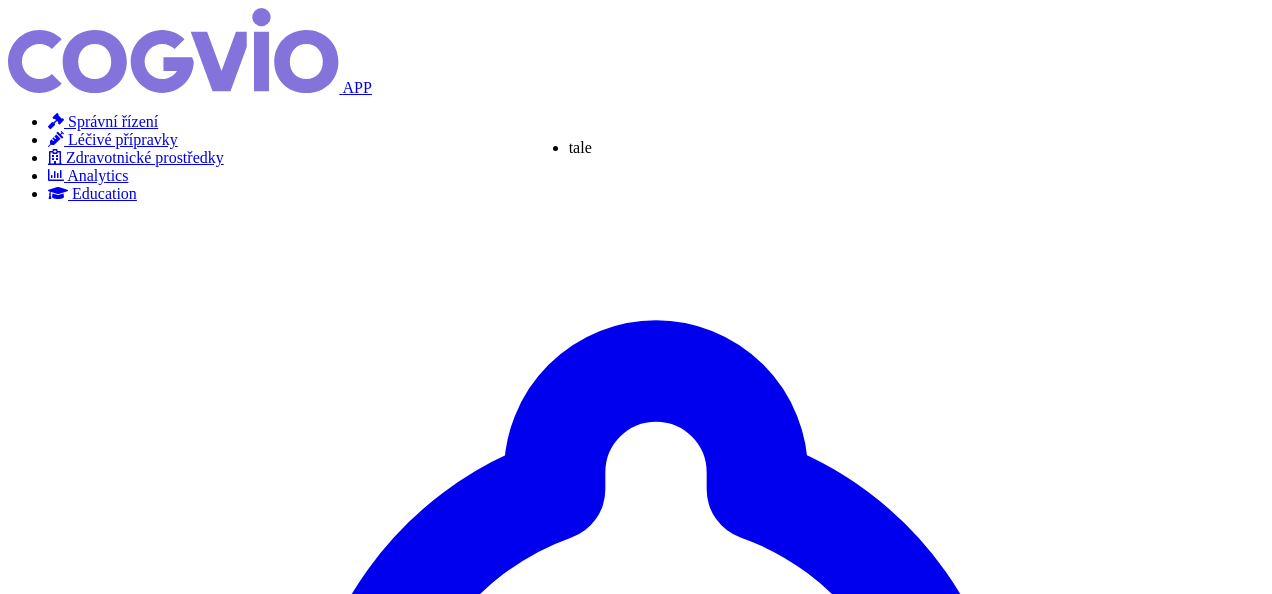 type on "taley" 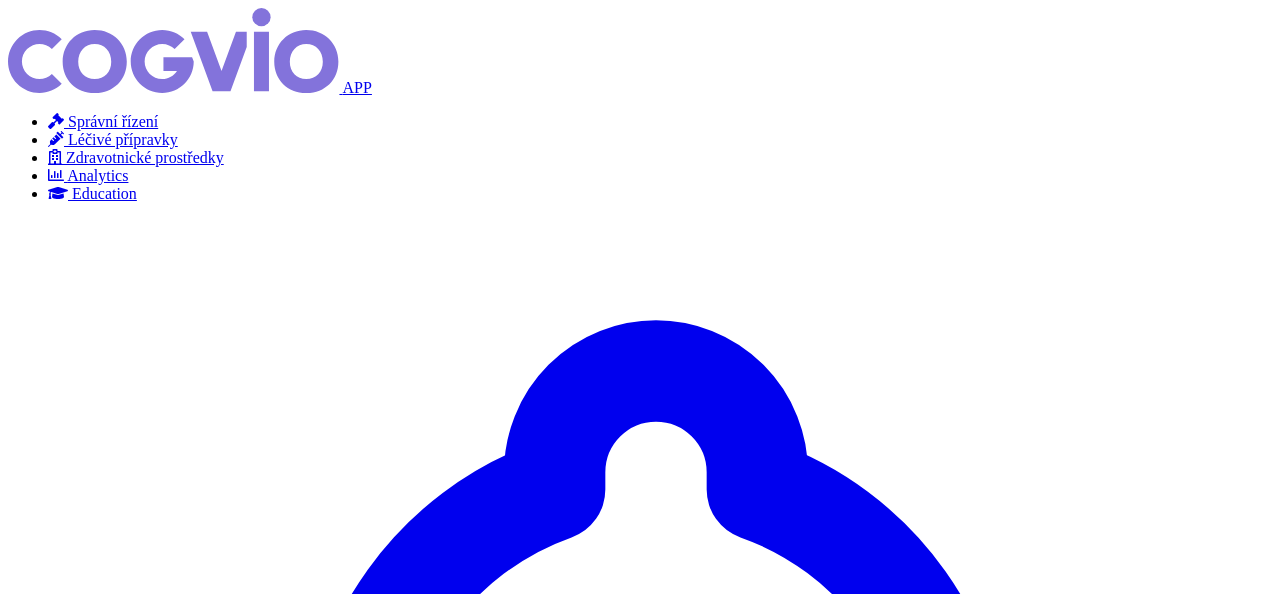 click on "×" at bounding box center [52, 4359] 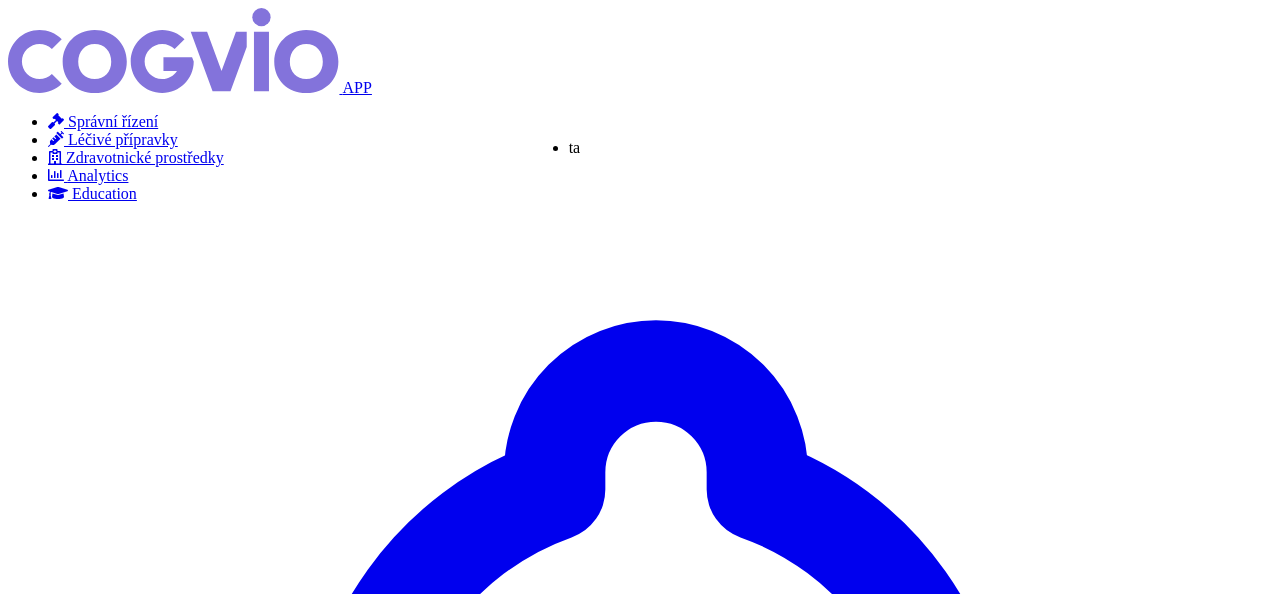 type on "talv" 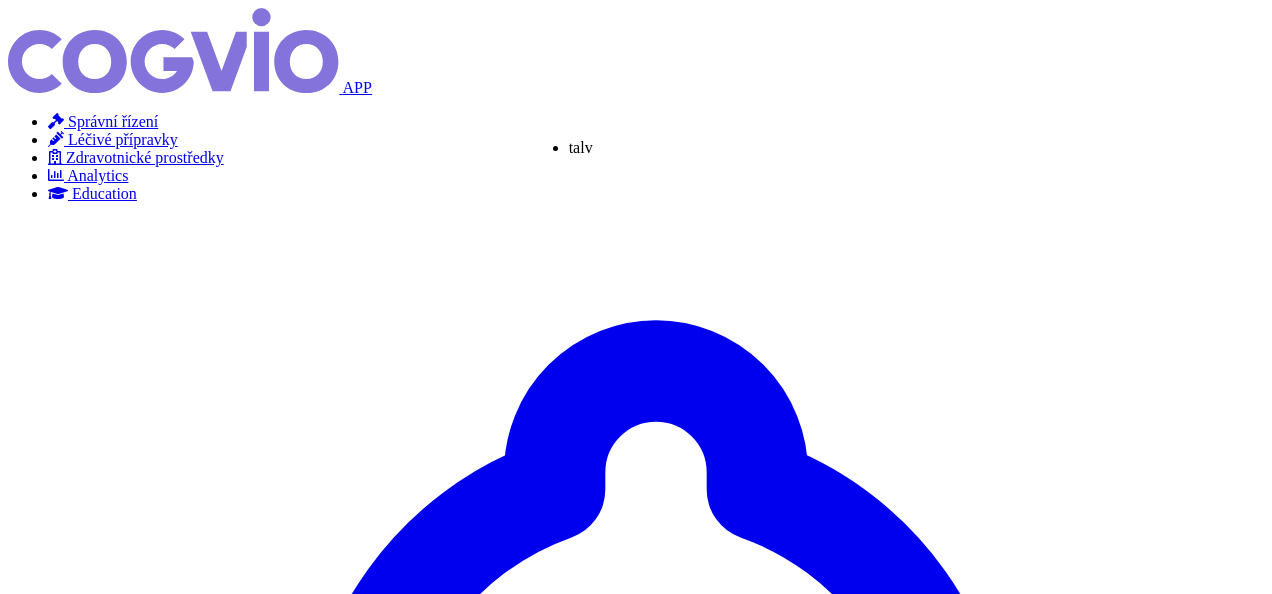type on "talve" 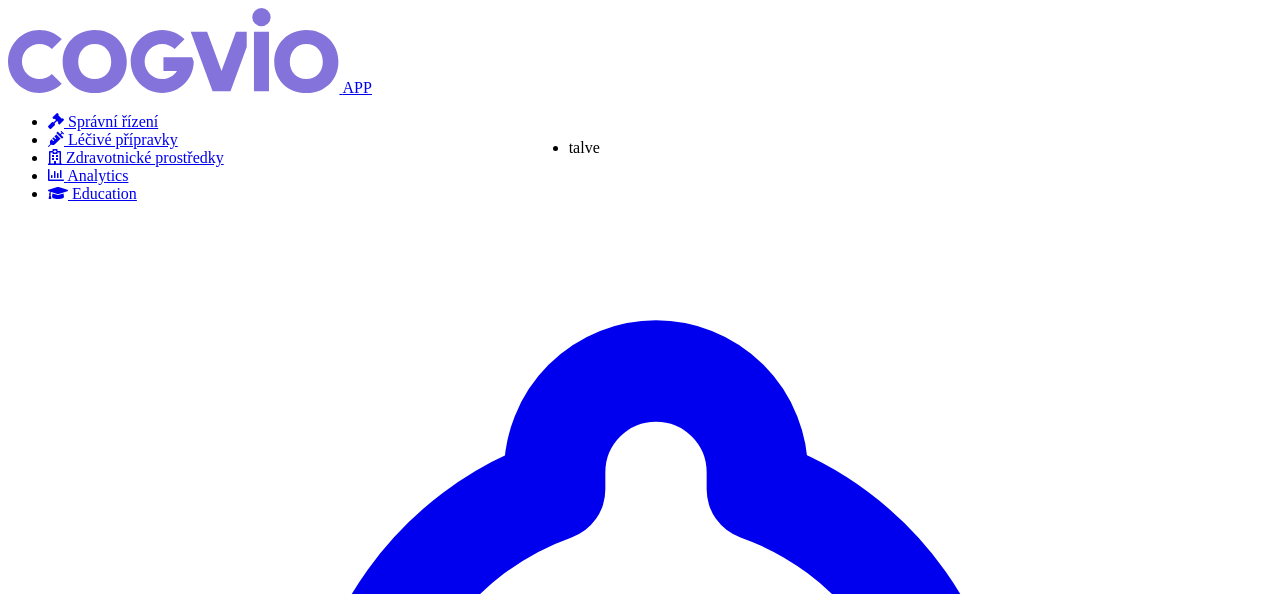 type on "talvey" 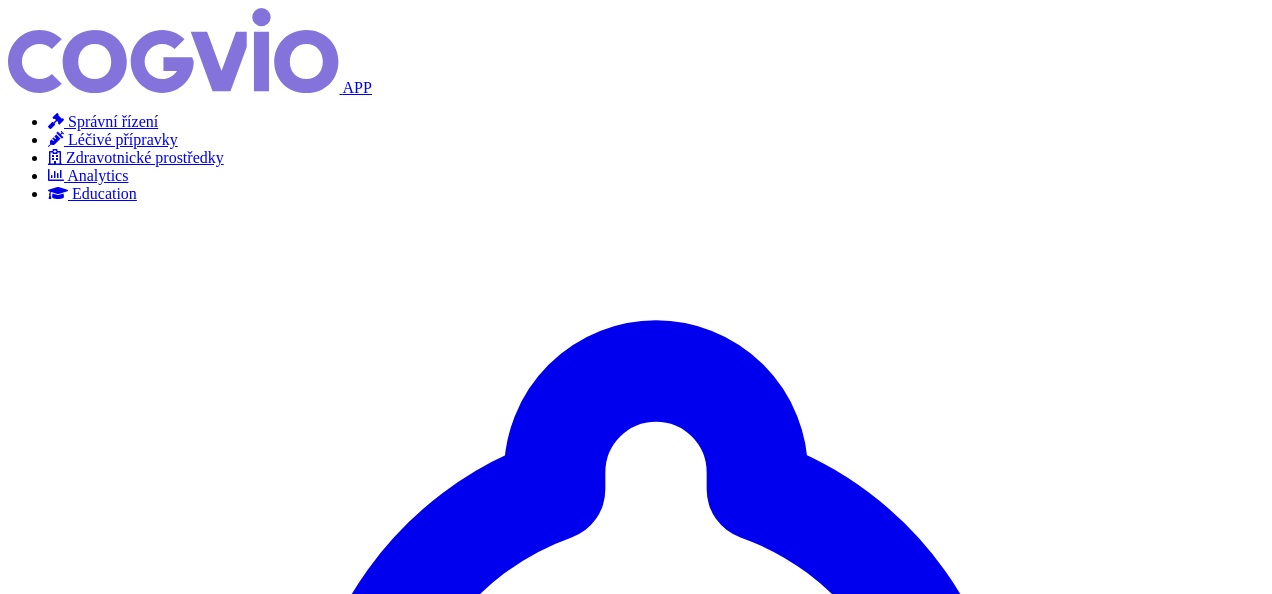 click on "Hledat" at bounding box center [35, 4485] 